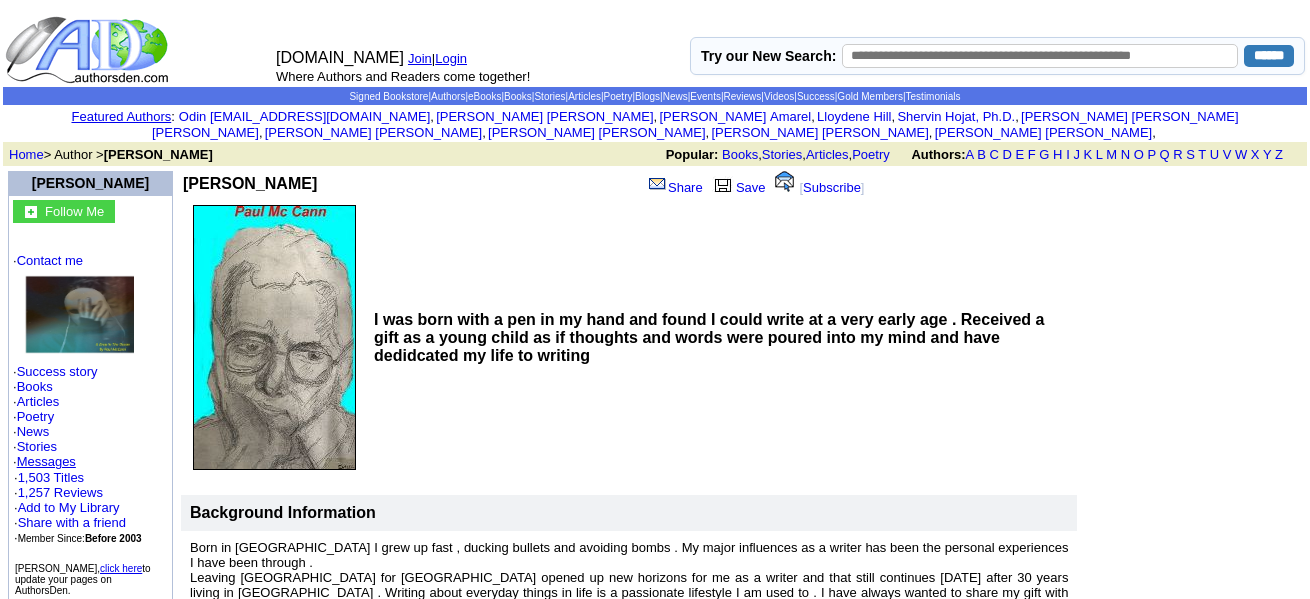 scroll, scrollTop: 100, scrollLeft: 0, axis: vertical 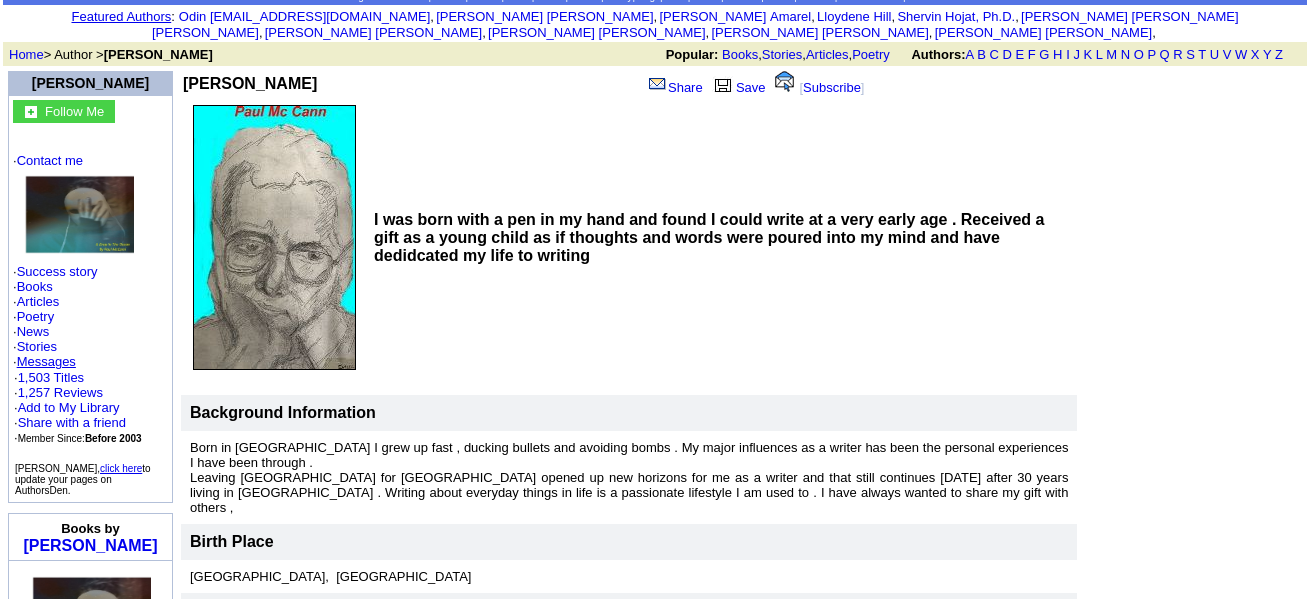 click on "1,503 Titles" at bounding box center [51, 377] 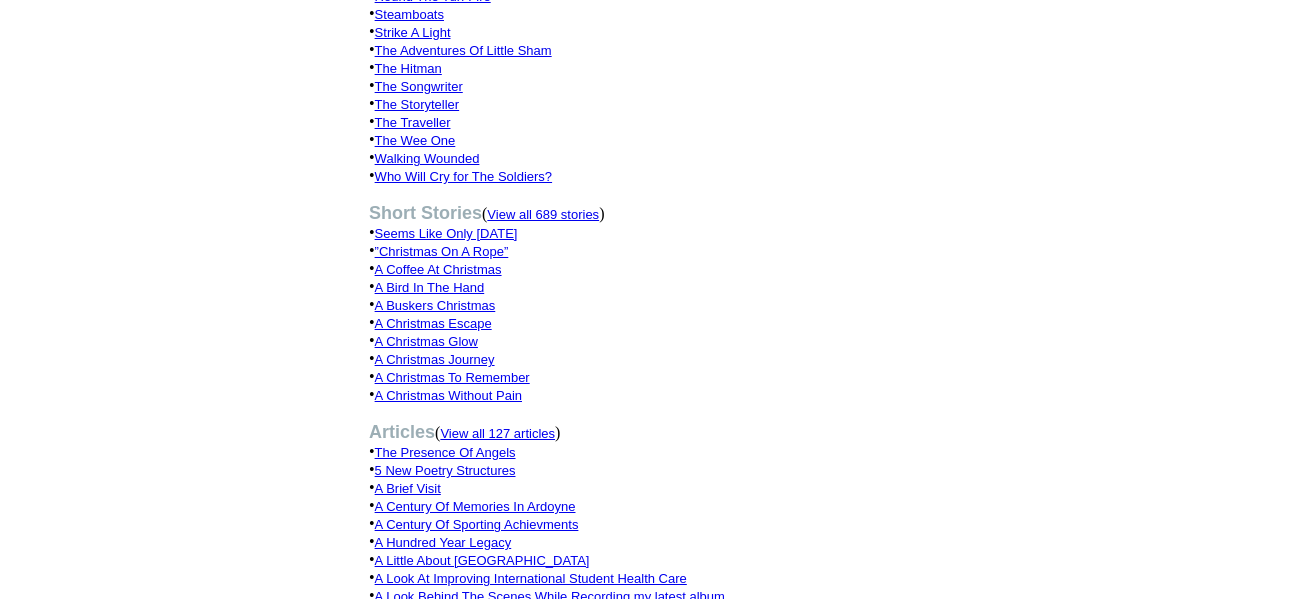 scroll, scrollTop: 600, scrollLeft: 0, axis: vertical 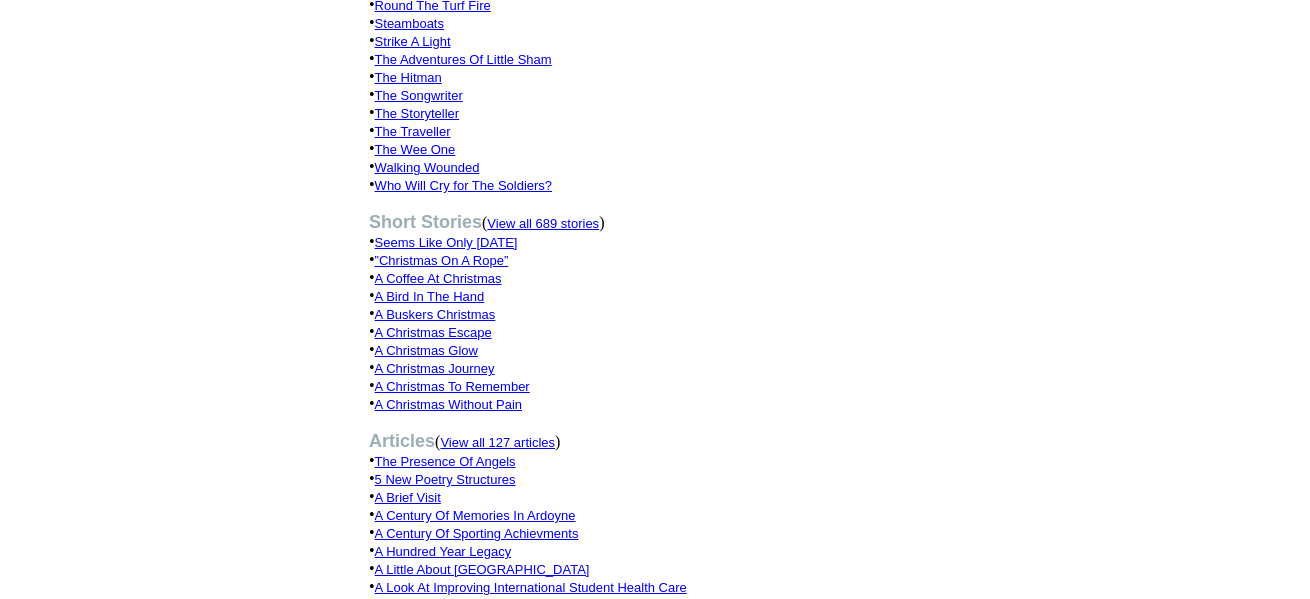 click on "View all 689 stories" 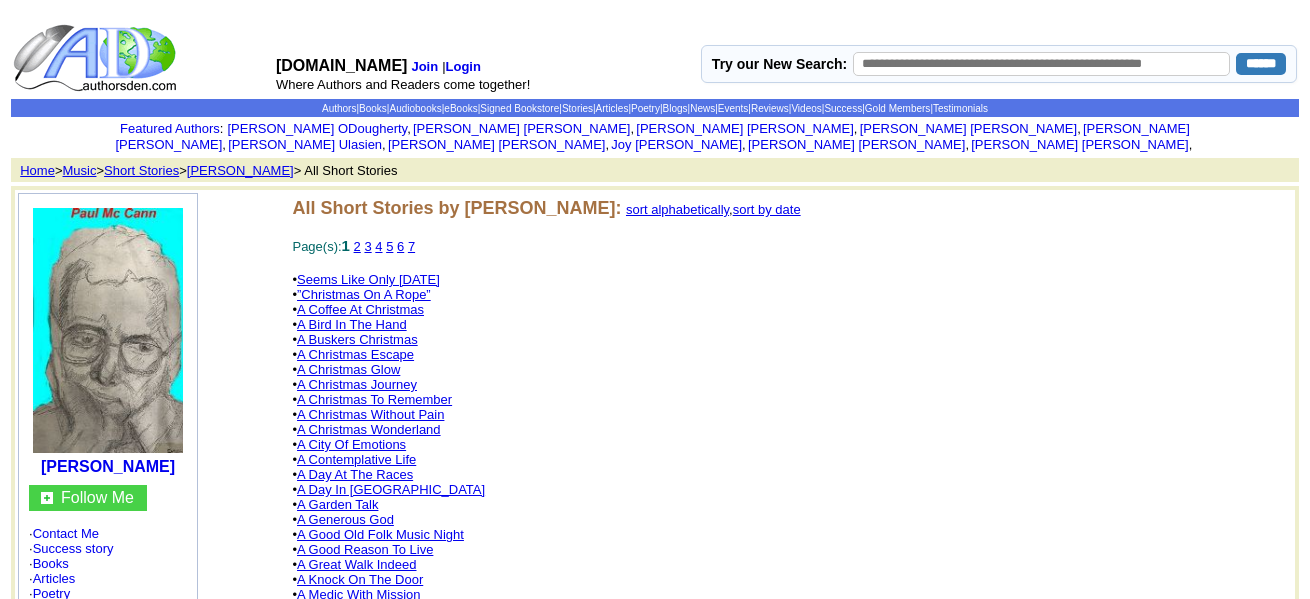 scroll, scrollTop: 0, scrollLeft: 0, axis: both 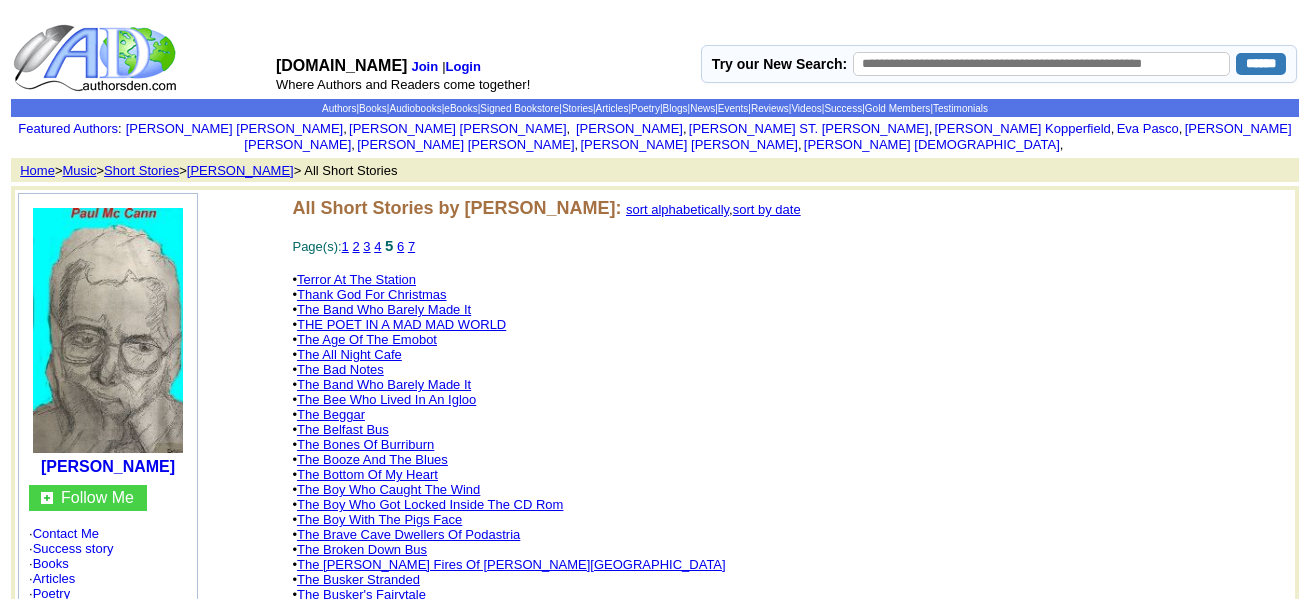 click on "4" 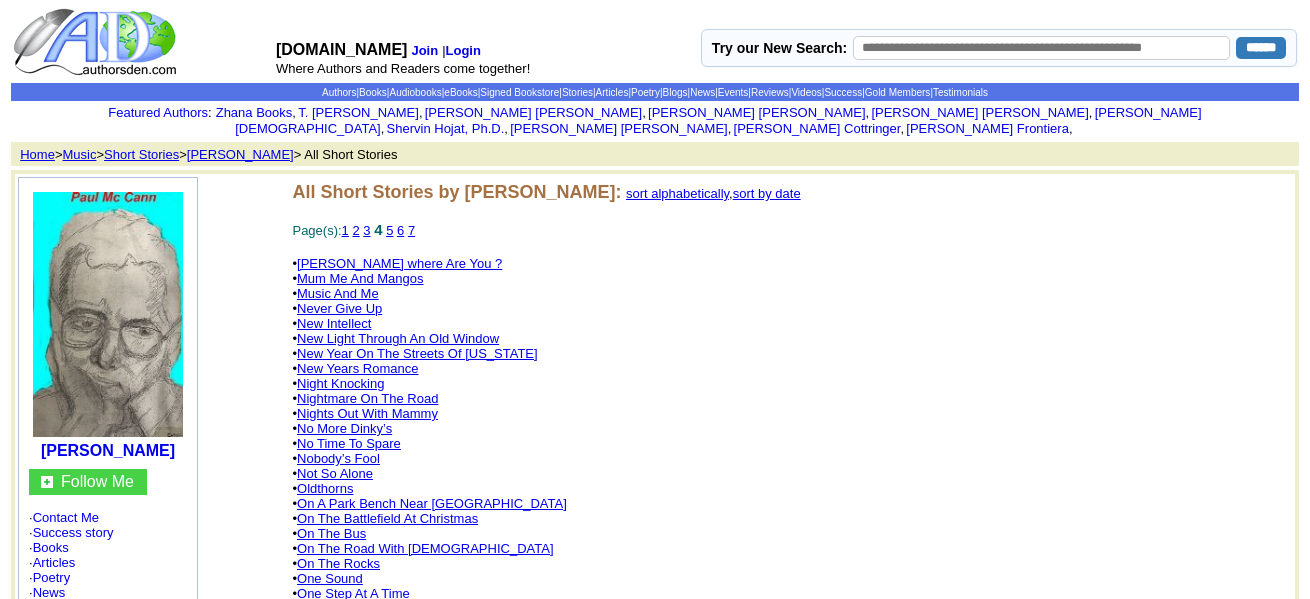 scroll, scrollTop: 0, scrollLeft: 0, axis: both 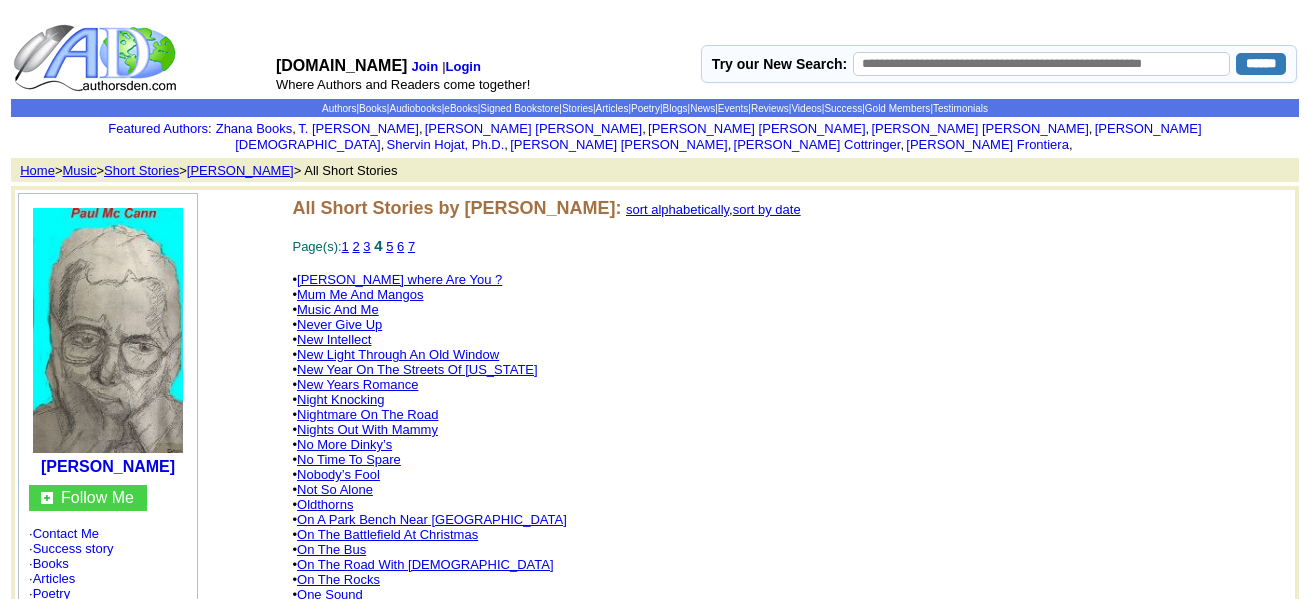 click on "1" 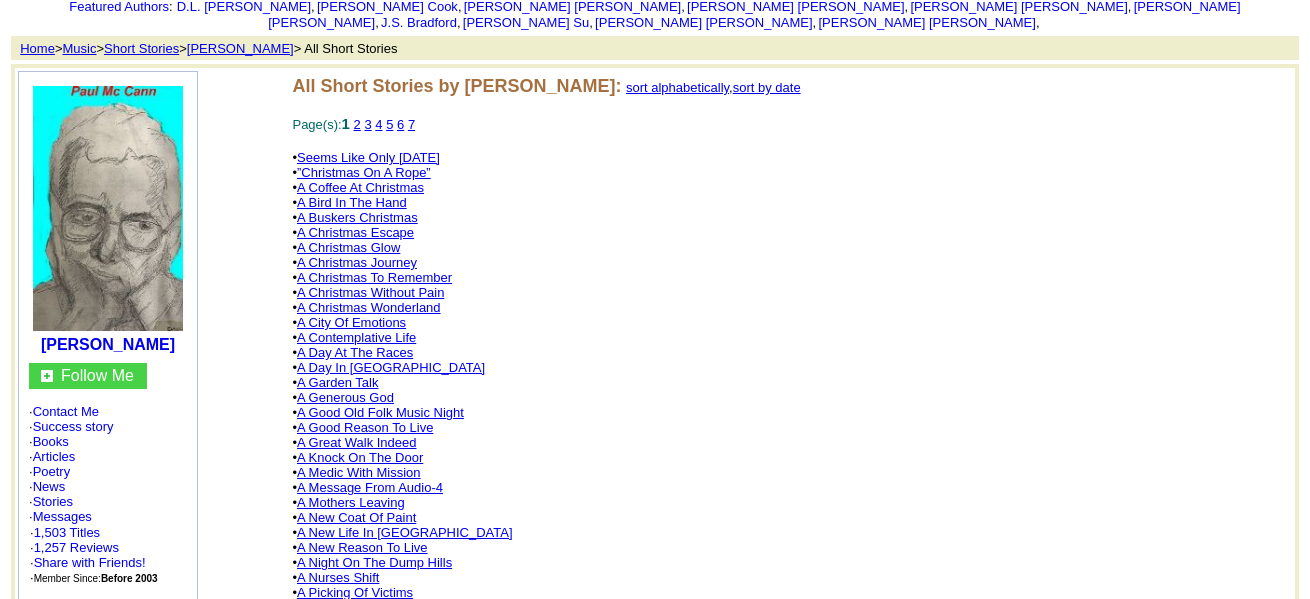 scroll, scrollTop: 0, scrollLeft: 0, axis: both 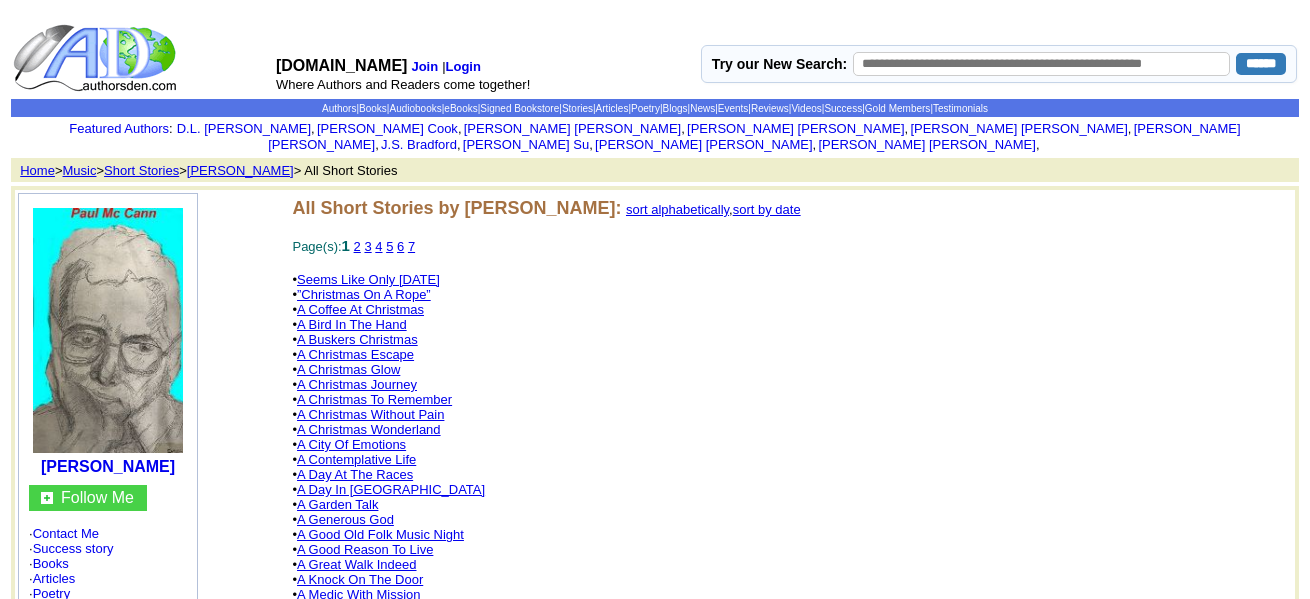 click at bounding box center [1041, 64] 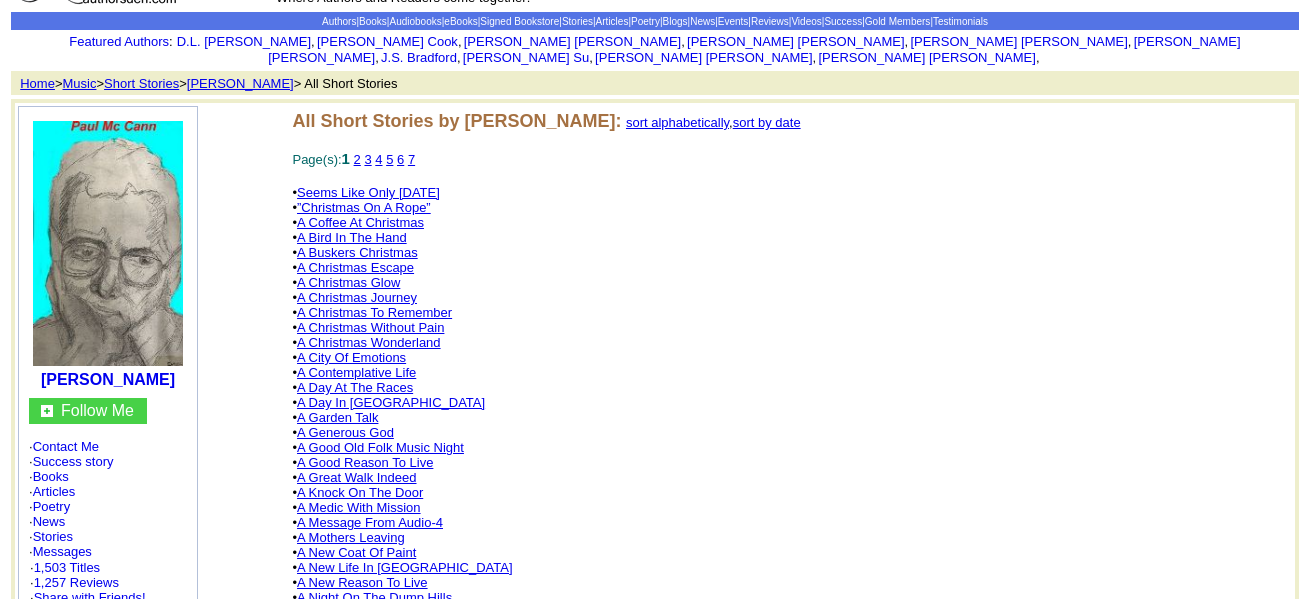 scroll, scrollTop: 0, scrollLeft: 0, axis: both 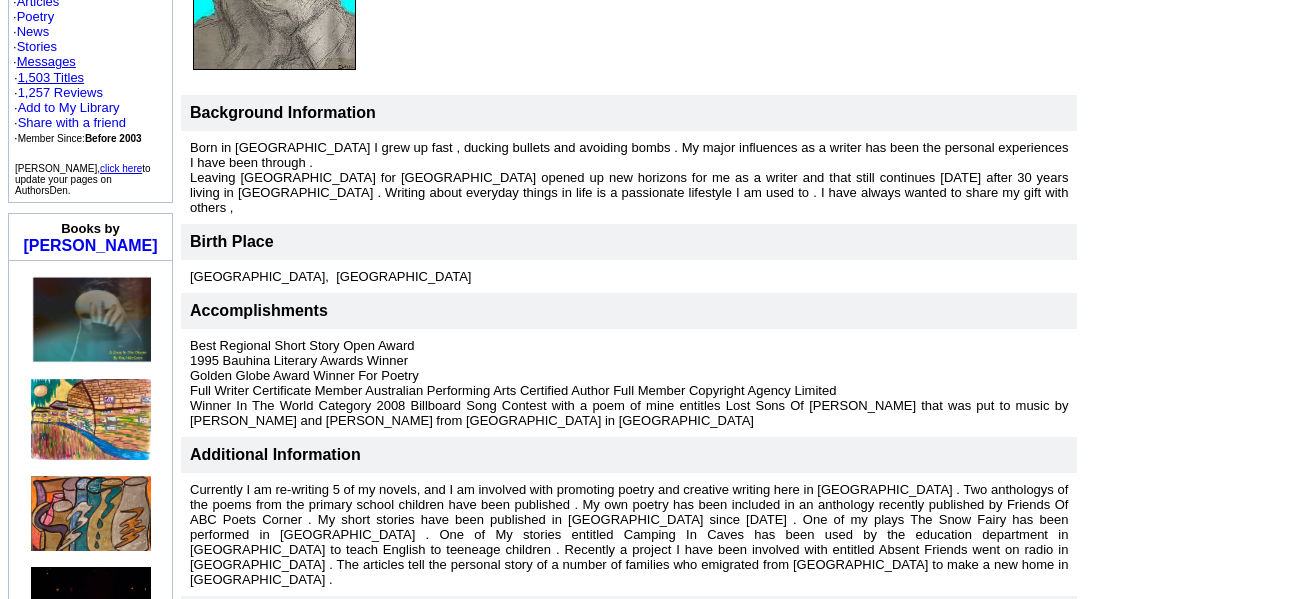 click on "1,503 Titles" at bounding box center [51, 77] 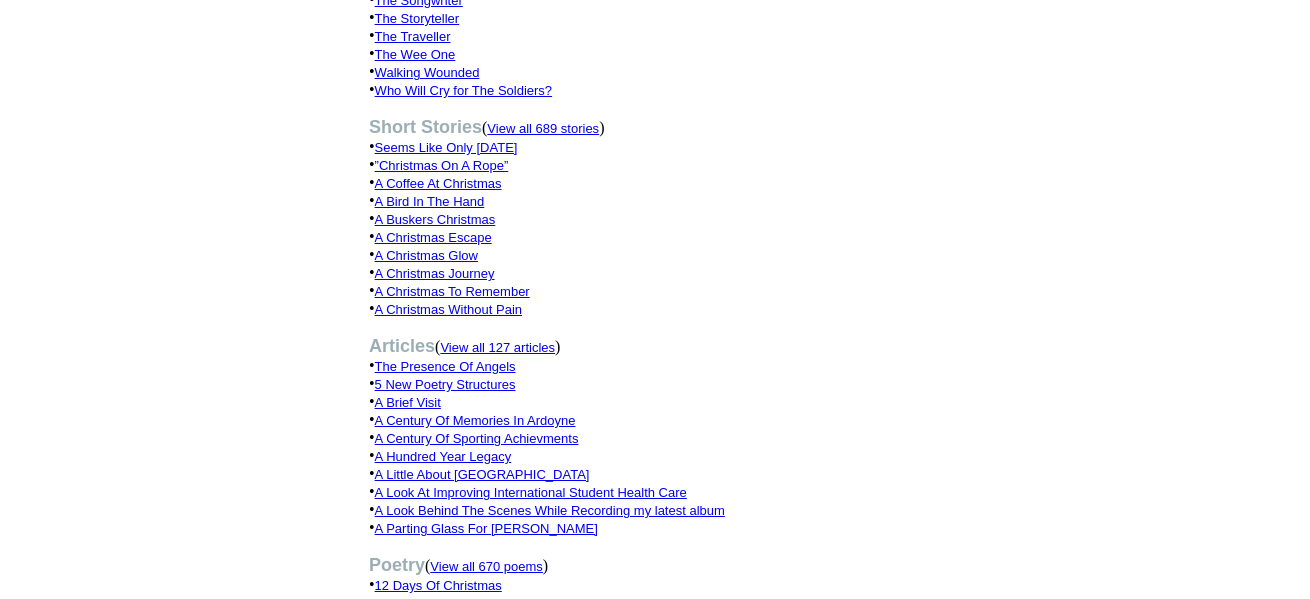scroll, scrollTop: 700, scrollLeft: 0, axis: vertical 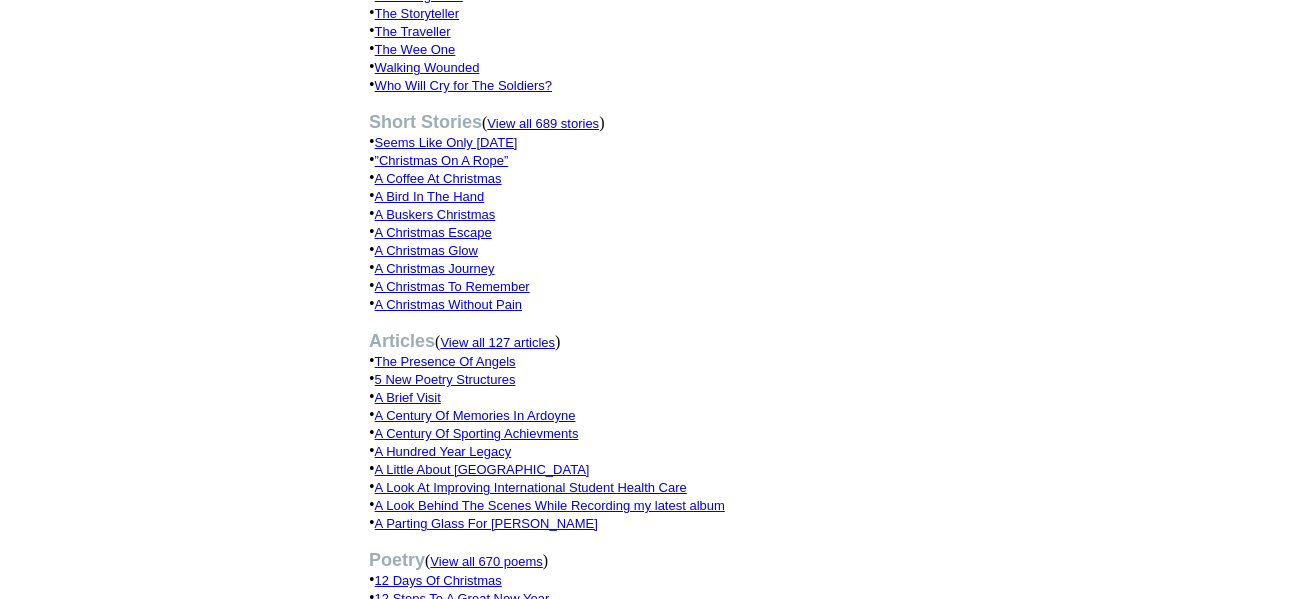 click on "View all 689 stories" 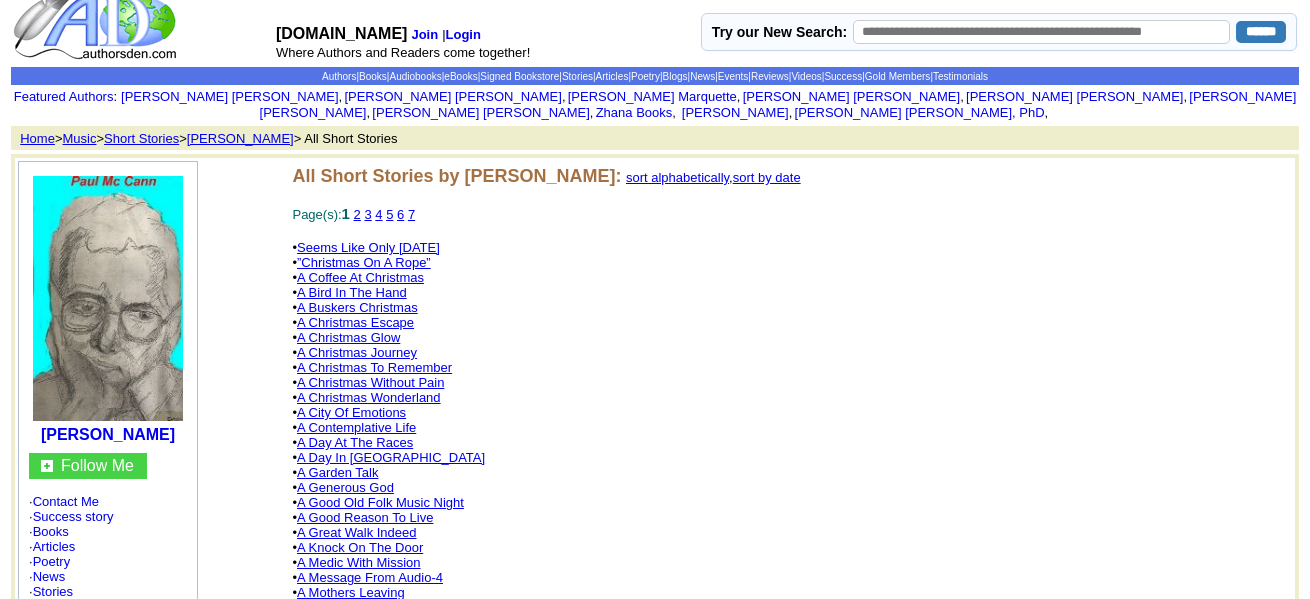 scroll, scrollTop: 0, scrollLeft: 0, axis: both 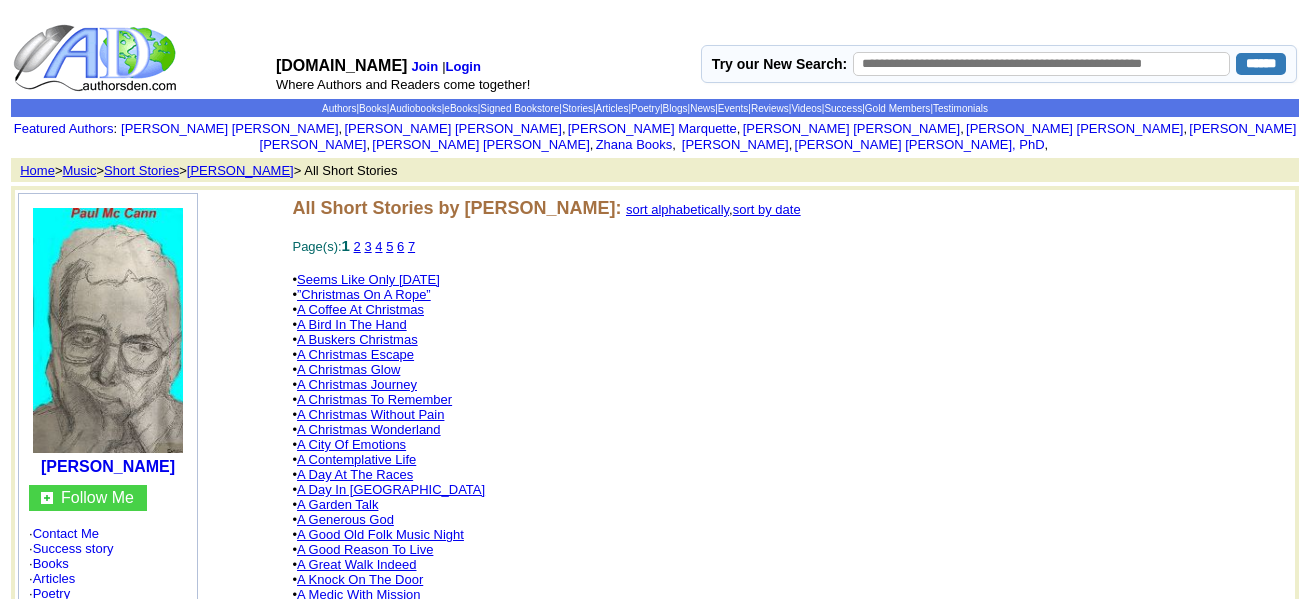 click on "5" 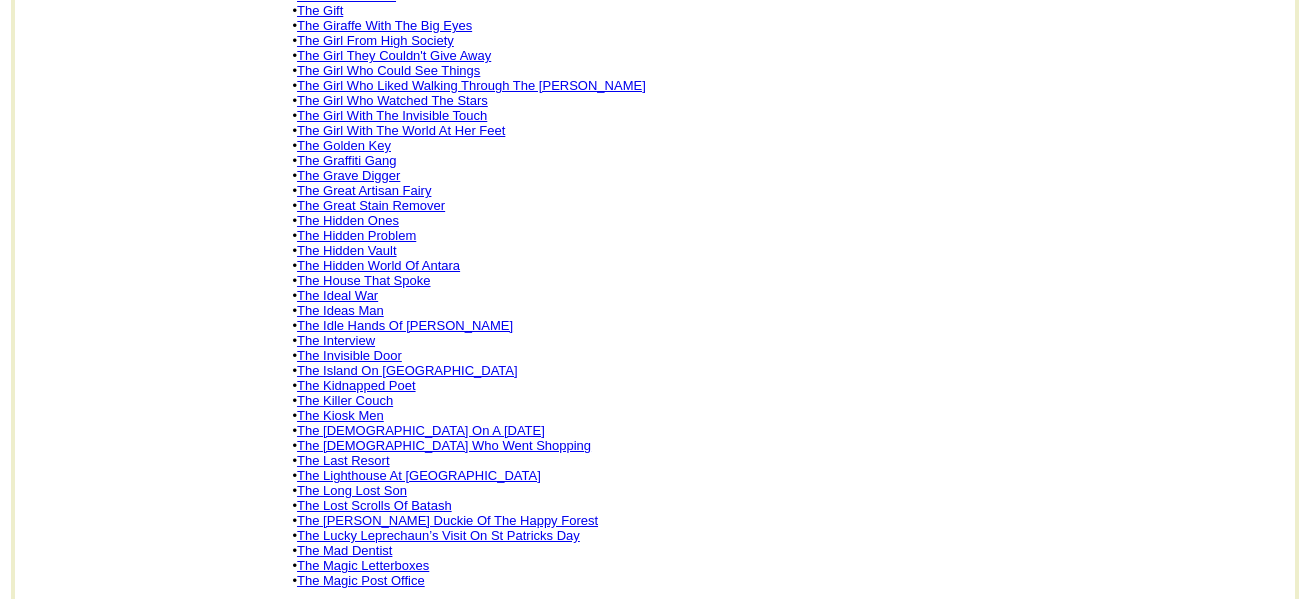 scroll, scrollTop: 1200, scrollLeft: 0, axis: vertical 